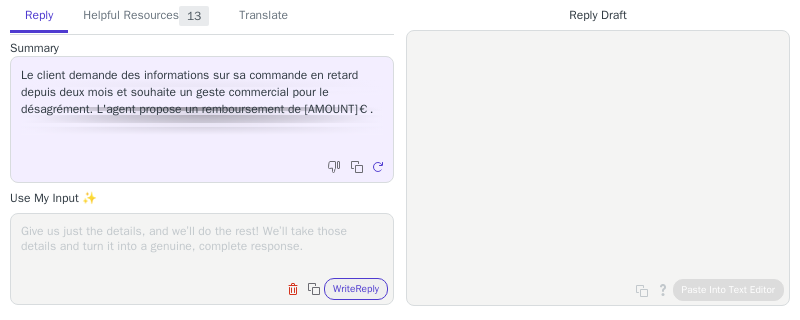 scroll, scrollTop: 0, scrollLeft: 0, axis: both 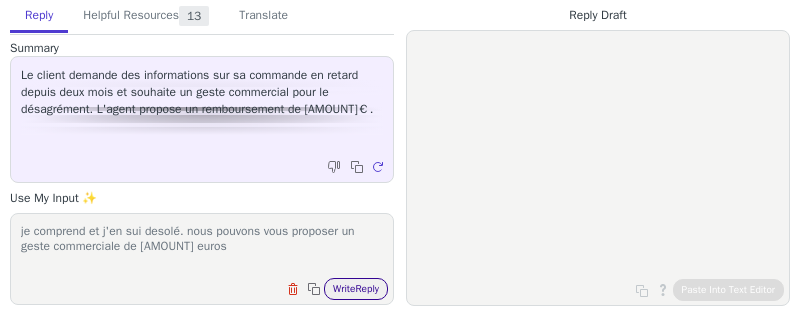 type on "je comprend et j'en sui desolé. nous pouvons vous proposer un geste commerciale de 20 euros" 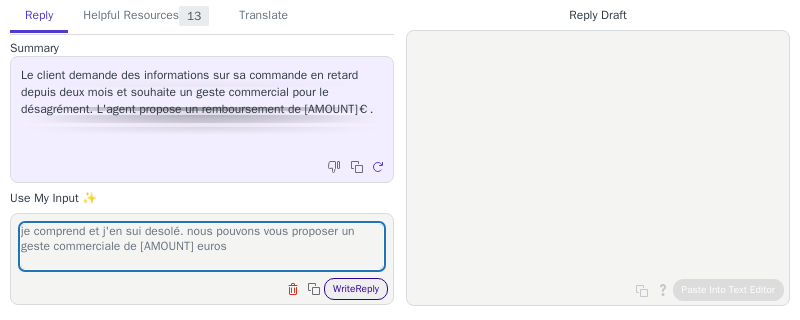 click on "Write  Reply" at bounding box center [356, 289] 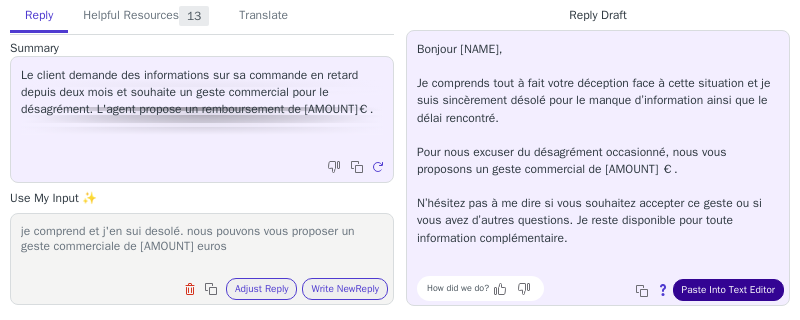 click on "Paste Into Text Editor" at bounding box center [728, 290] 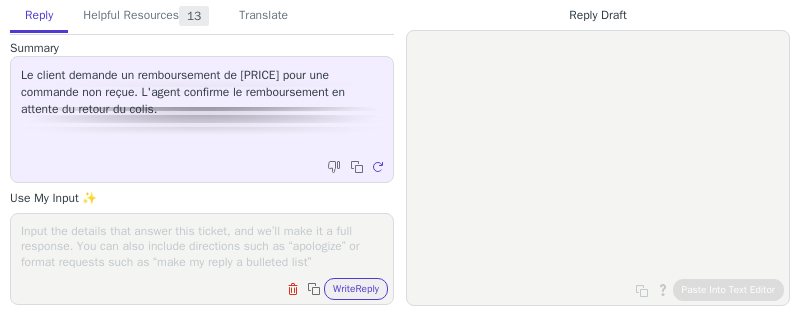 scroll, scrollTop: 0, scrollLeft: 0, axis: both 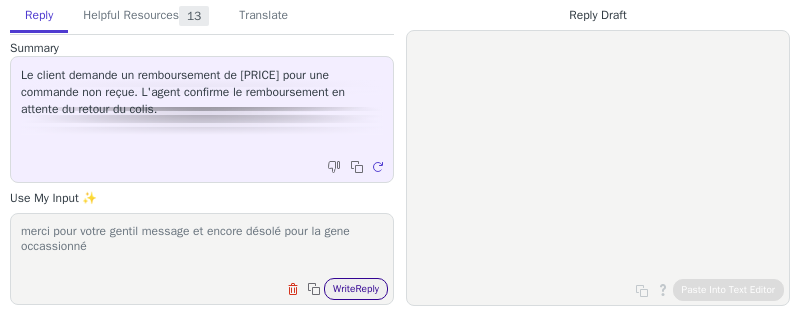 type on "merci pour votre gentil message et encore désolé pour la gene occassionné" 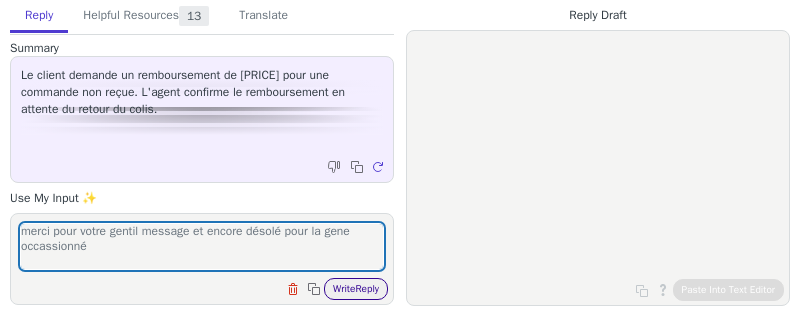 click on "Write  Reply" at bounding box center [356, 289] 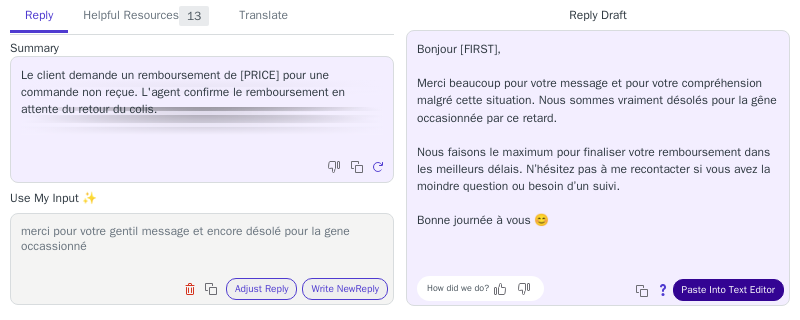 click on "Paste Into Text Editor" at bounding box center (728, 290) 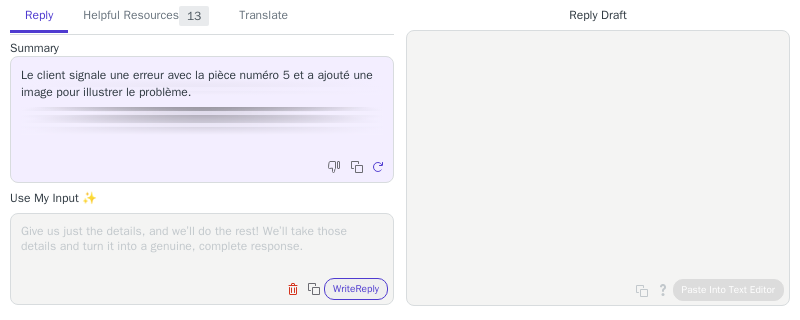 scroll, scrollTop: 0, scrollLeft: 0, axis: both 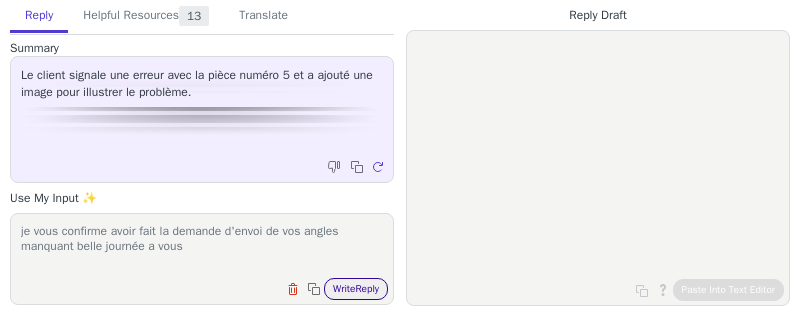 type on "je vous confirme avoir fait la demande d'envoi de vos angles manquant belle journée a vous" 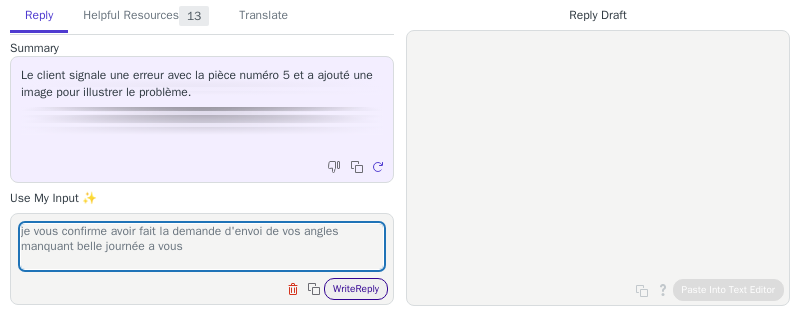click on "Write  Reply" at bounding box center (356, 289) 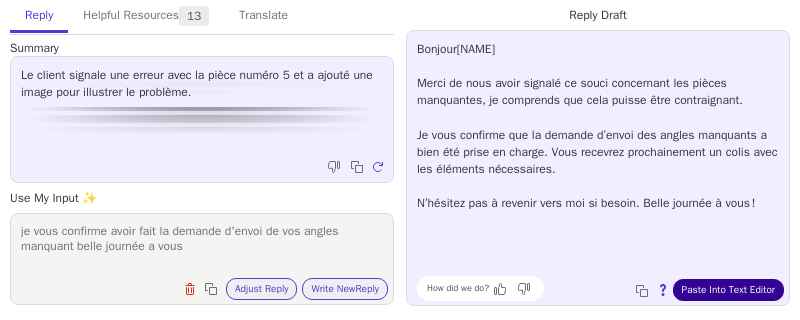 click on "Paste Into Text Editor" at bounding box center (728, 290) 